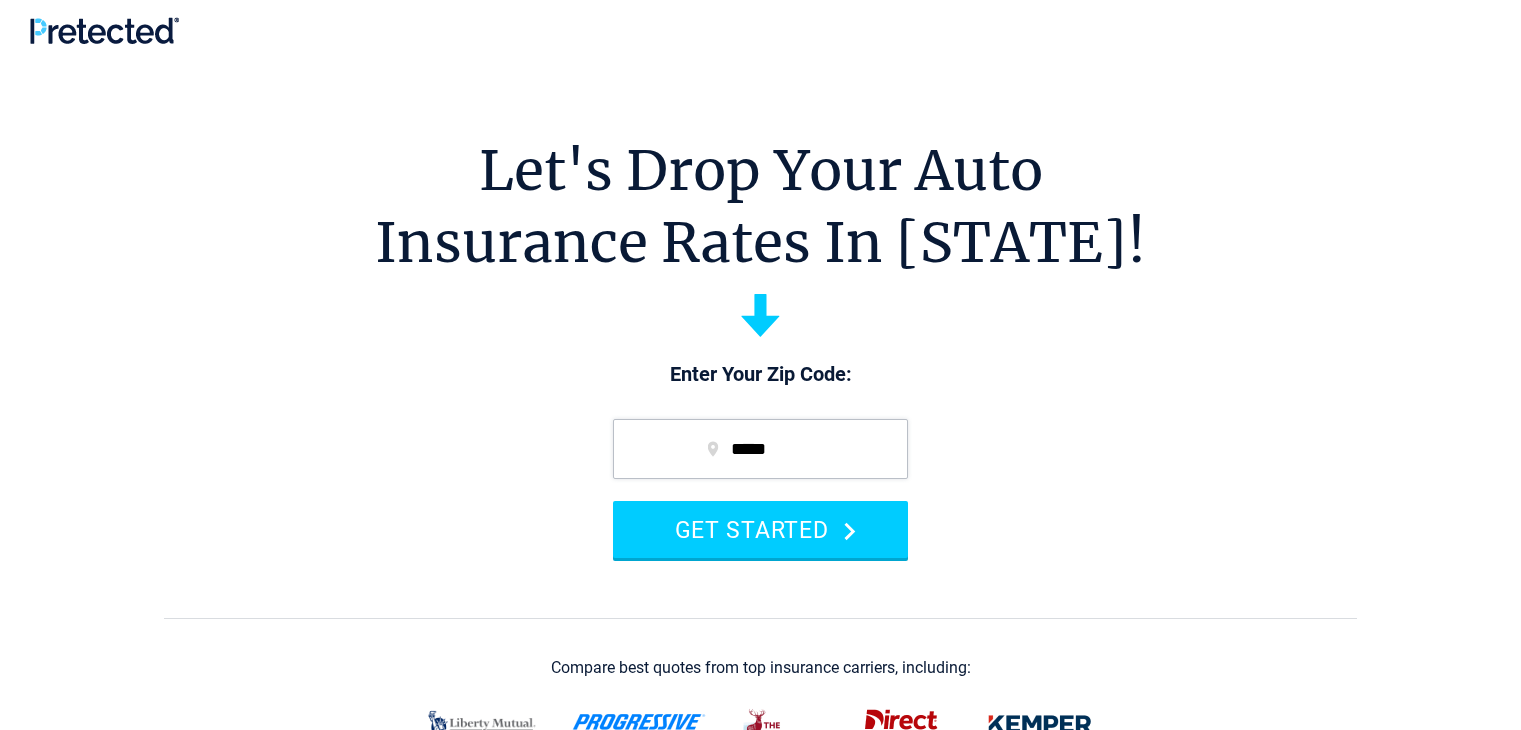 scroll, scrollTop: 0, scrollLeft: 0, axis: both 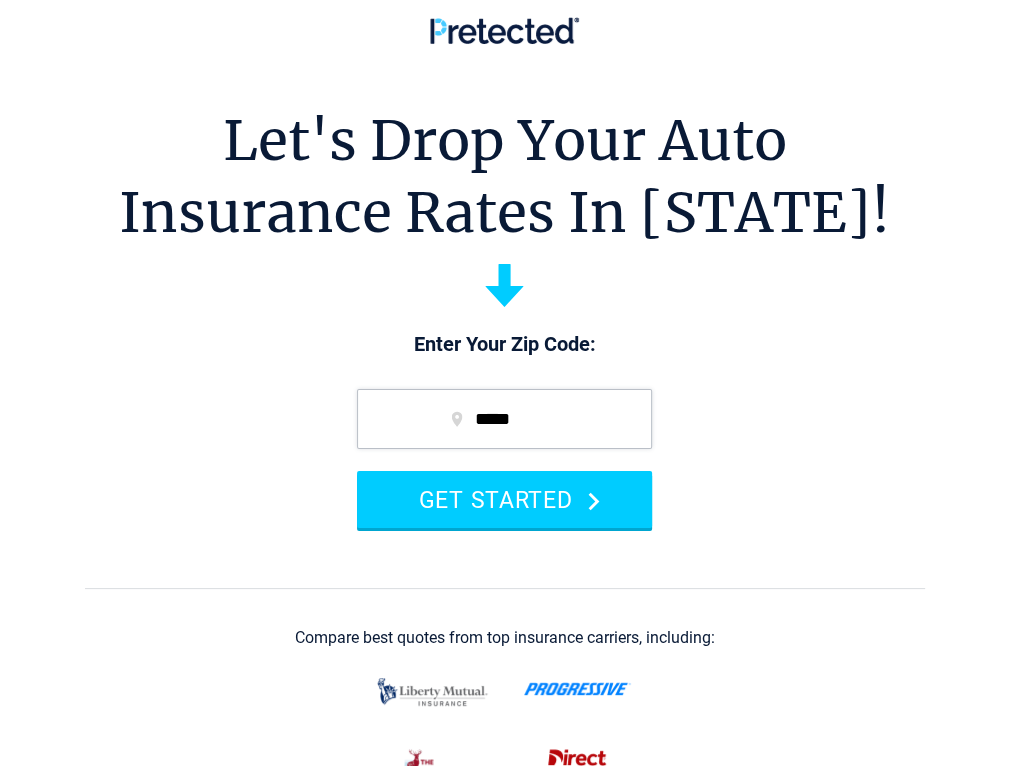 click on "*****
GET STARTED" at bounding box center [504, 458] 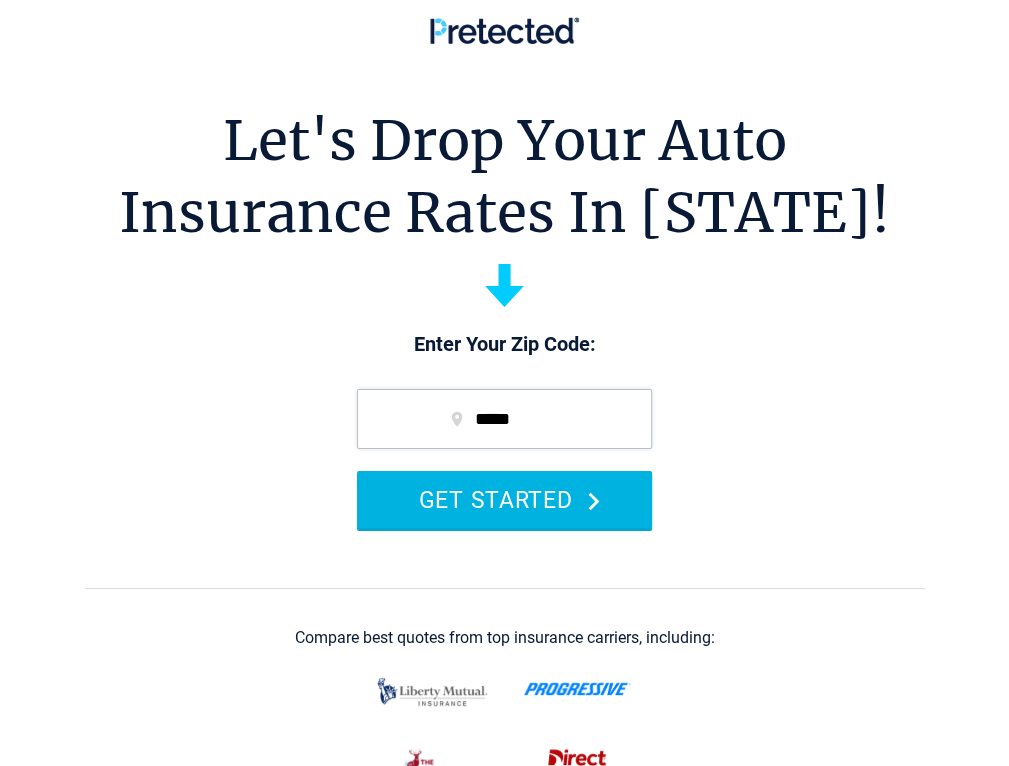 click on "GET STARTED" at bounding box center [504, 499] 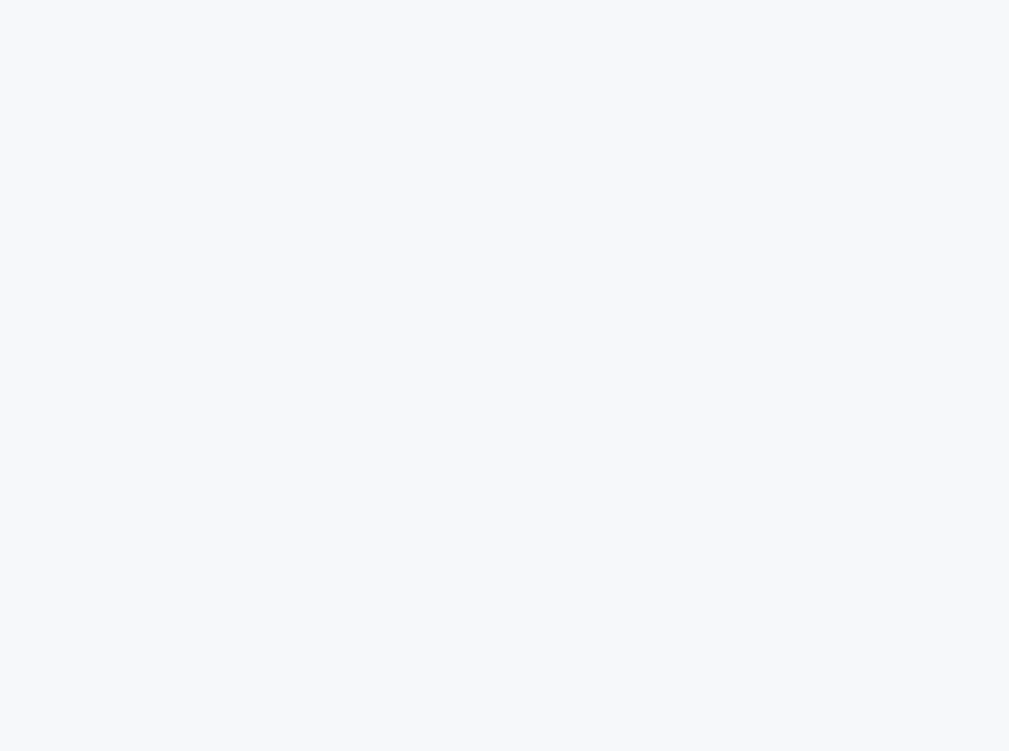 scroll, scrollTop: 0, scrollLeft: 0, axis: both 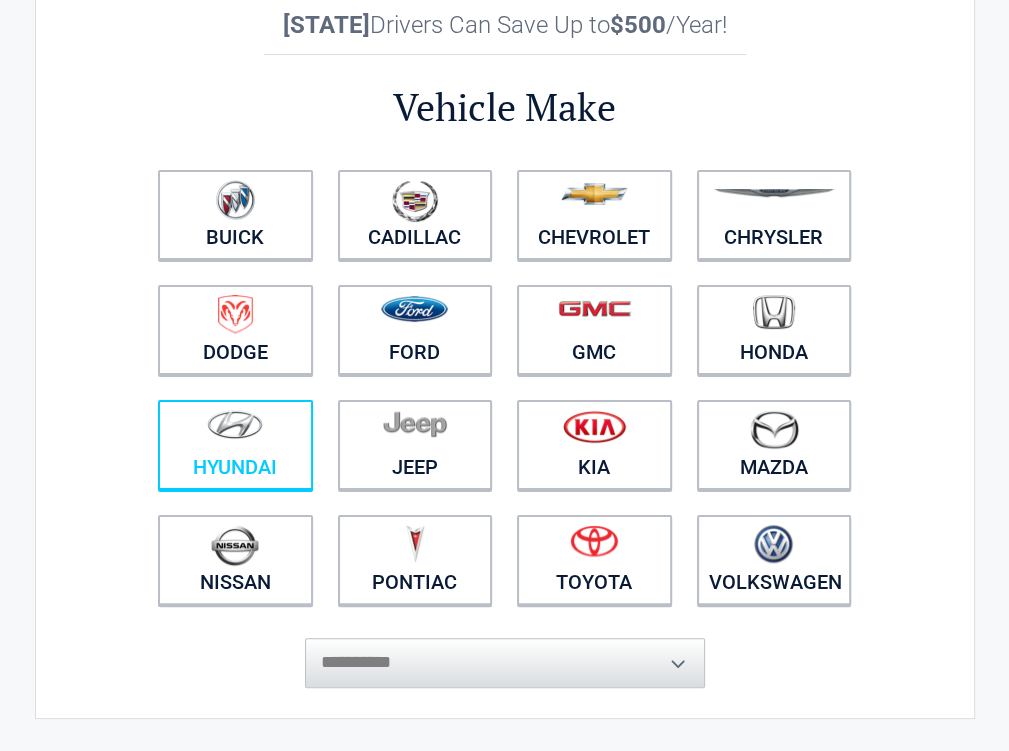 click on "Hyundai" at bounding box center [235, 445] 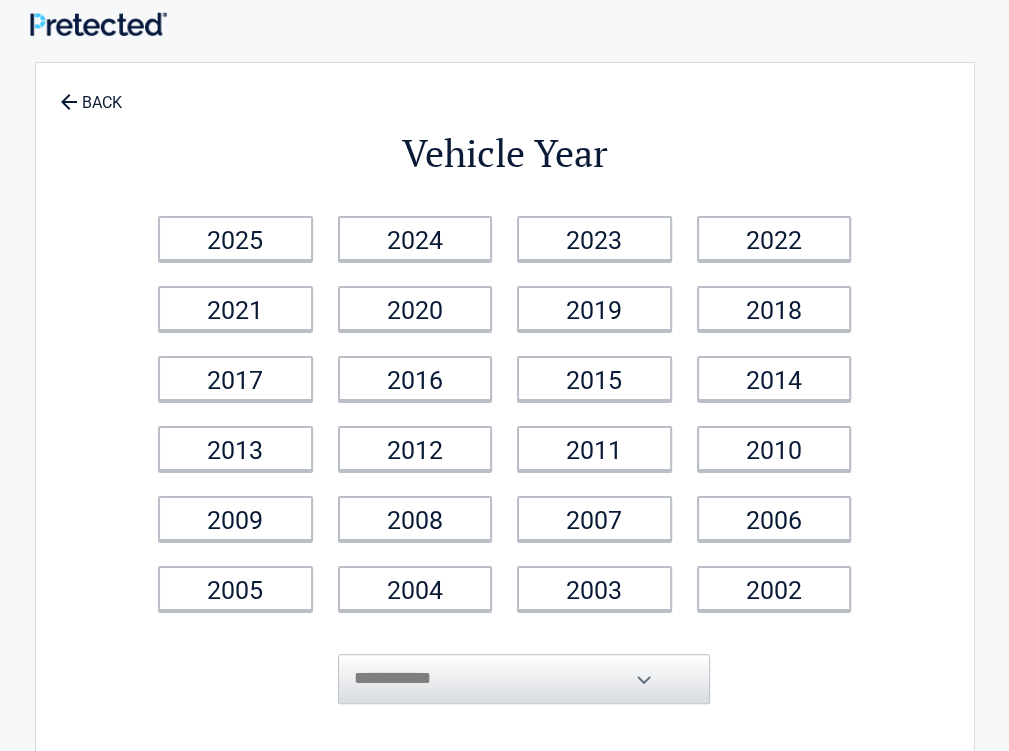 scroll, scrollTop: 0, scrollLeft: 0, axis: both 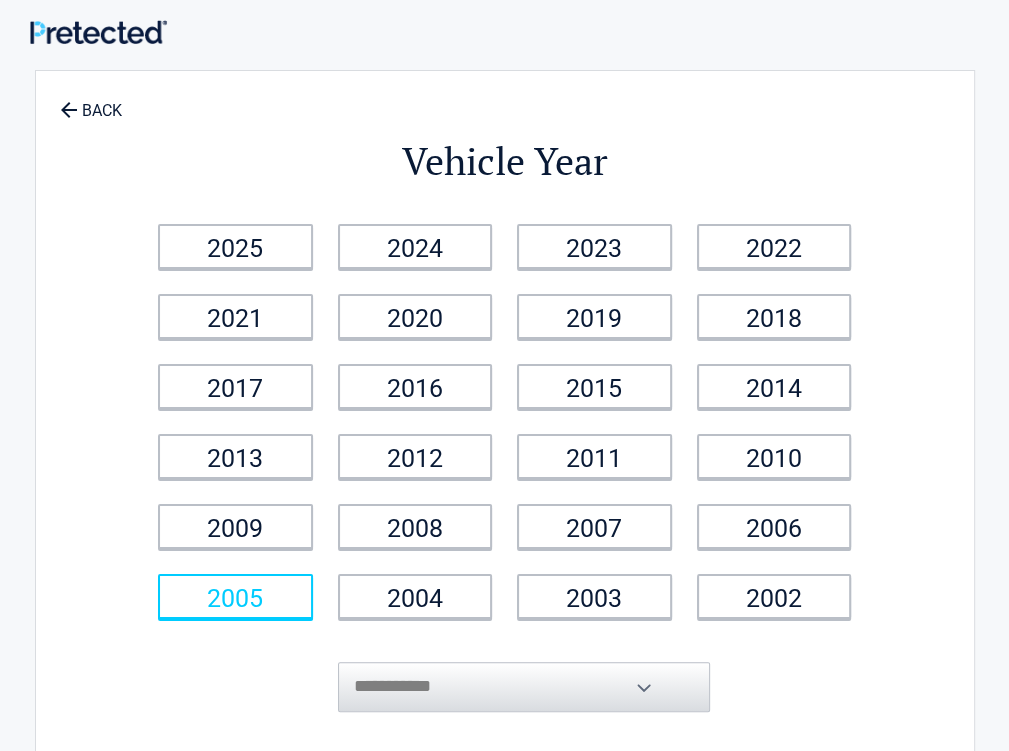 click on "2005" at bounding box center (235, 596) 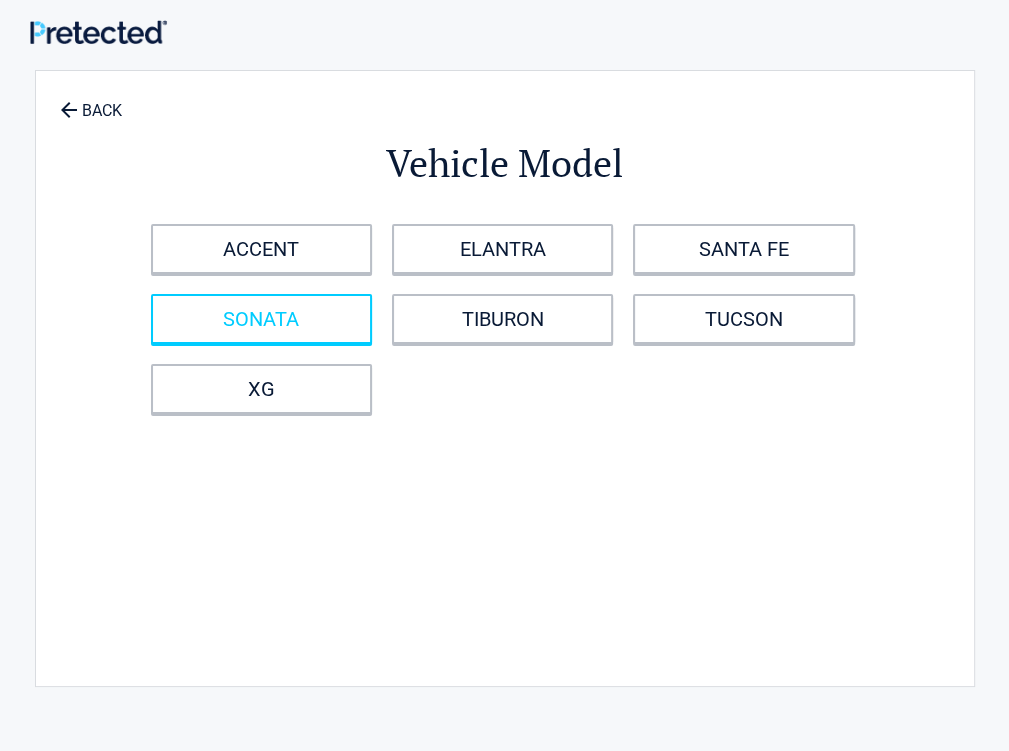 click on "SONATA" at bounding box center (261, 319) 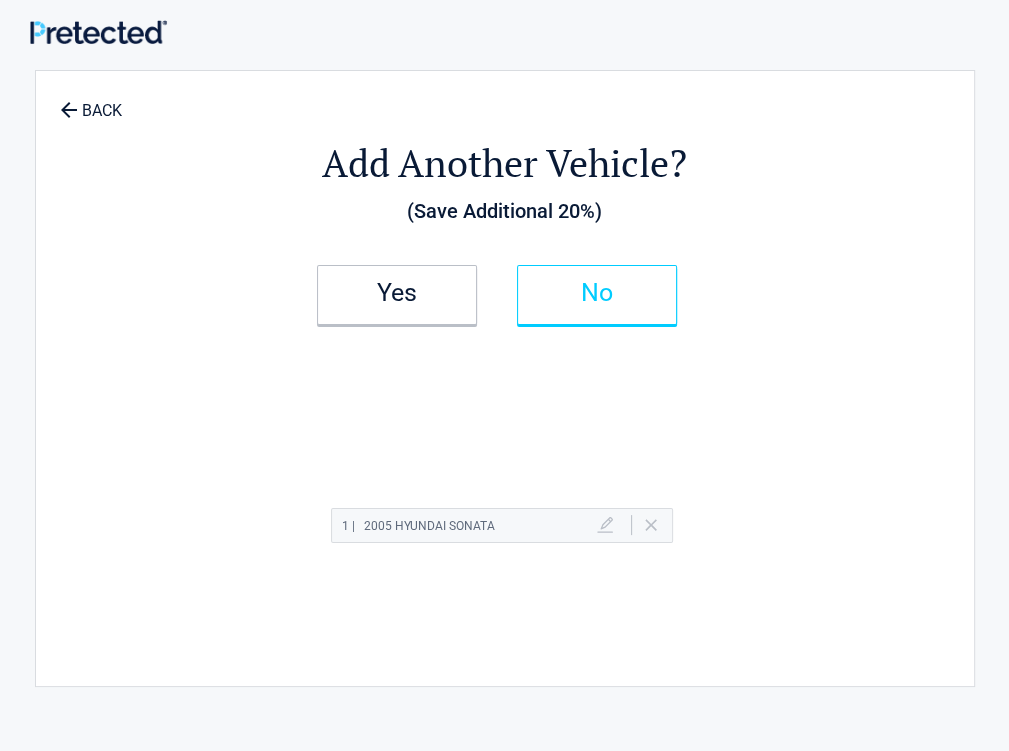 click on "No" at bounding box center (597, 293) 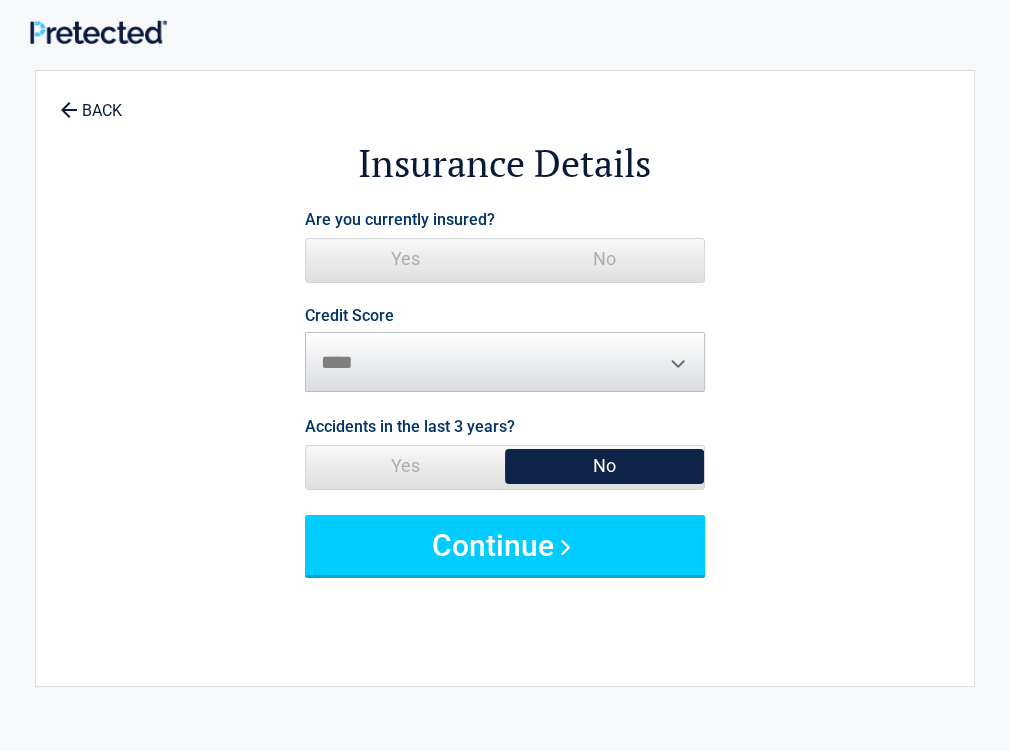 drag, startPoint x: 574, startPoint y: 268, endPoint x: 686, endPoint y: 264, distance: 112.0714 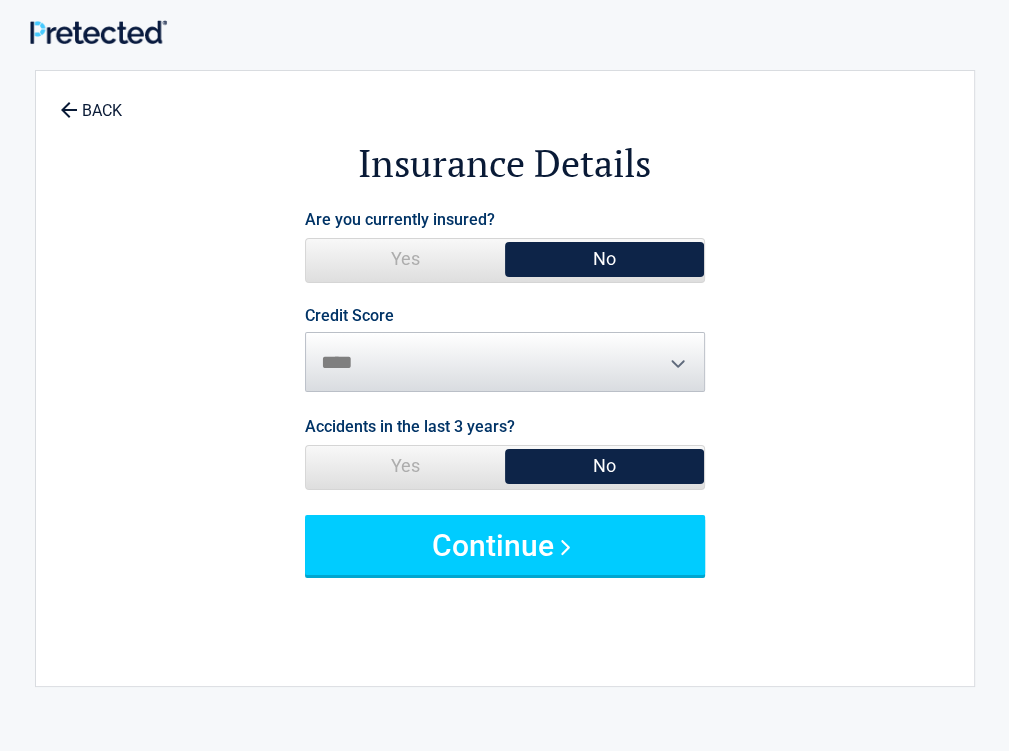 click on "Yes" at bounding box center [405, 259] 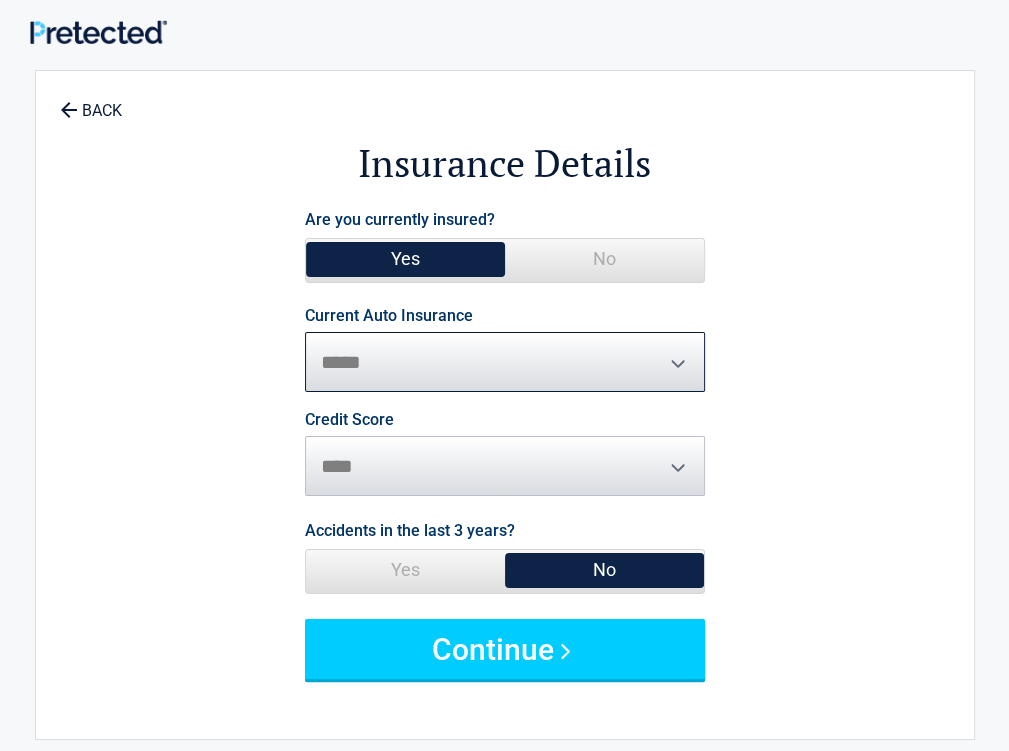 select on "**********" 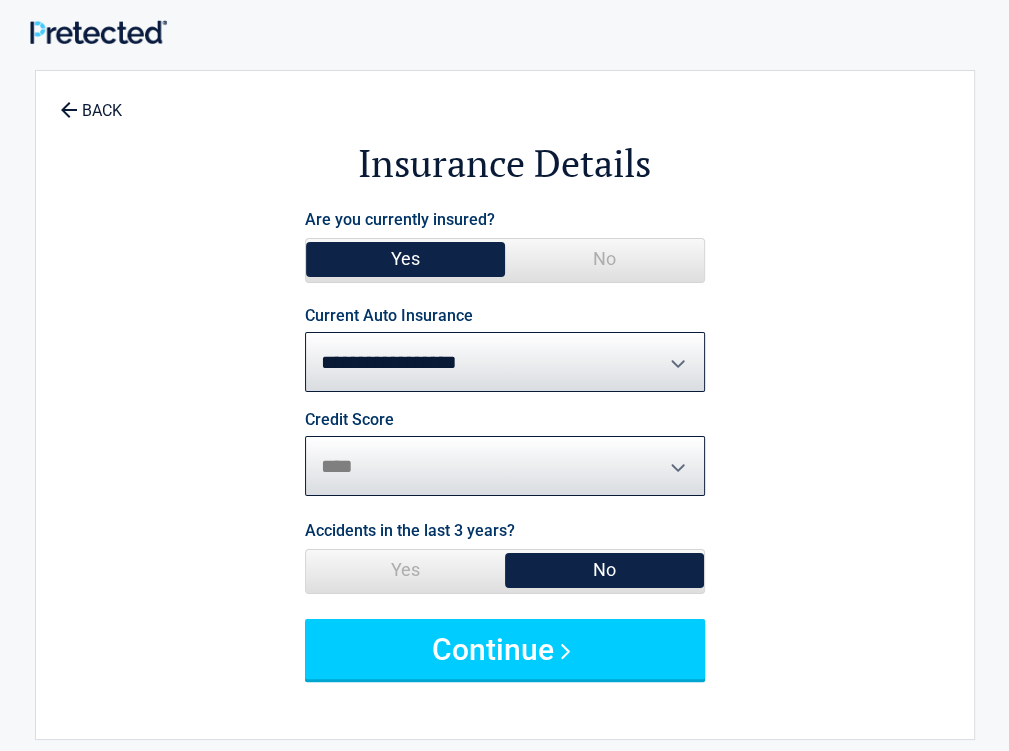 select on "*********" 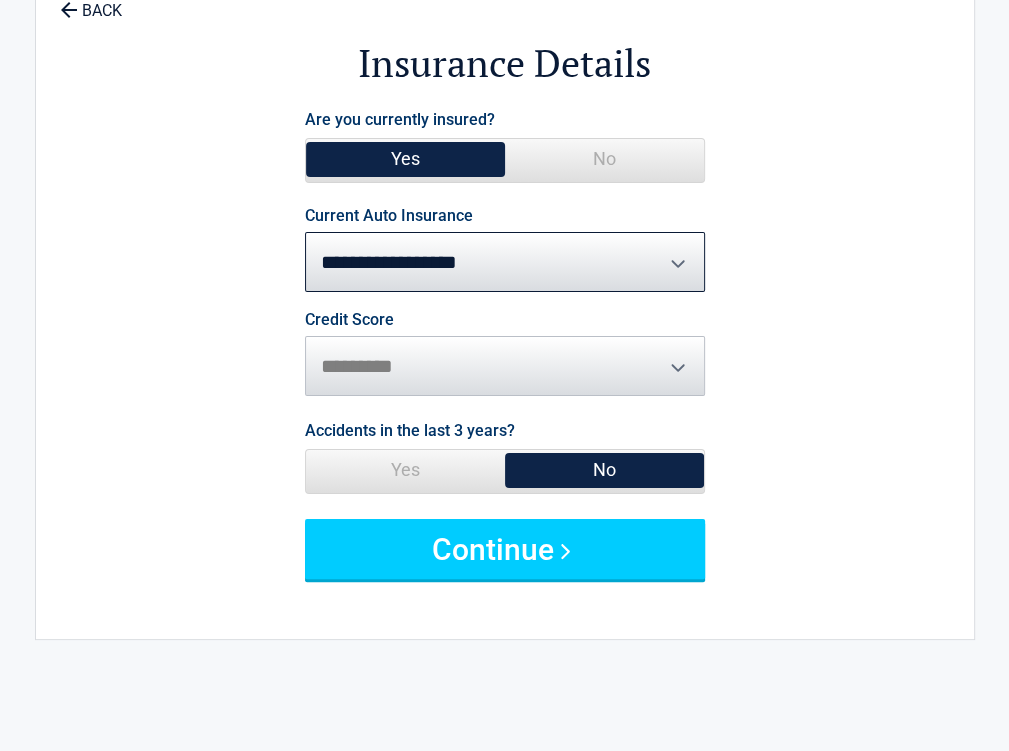 click on "**********" at bounding box center (505, 295) 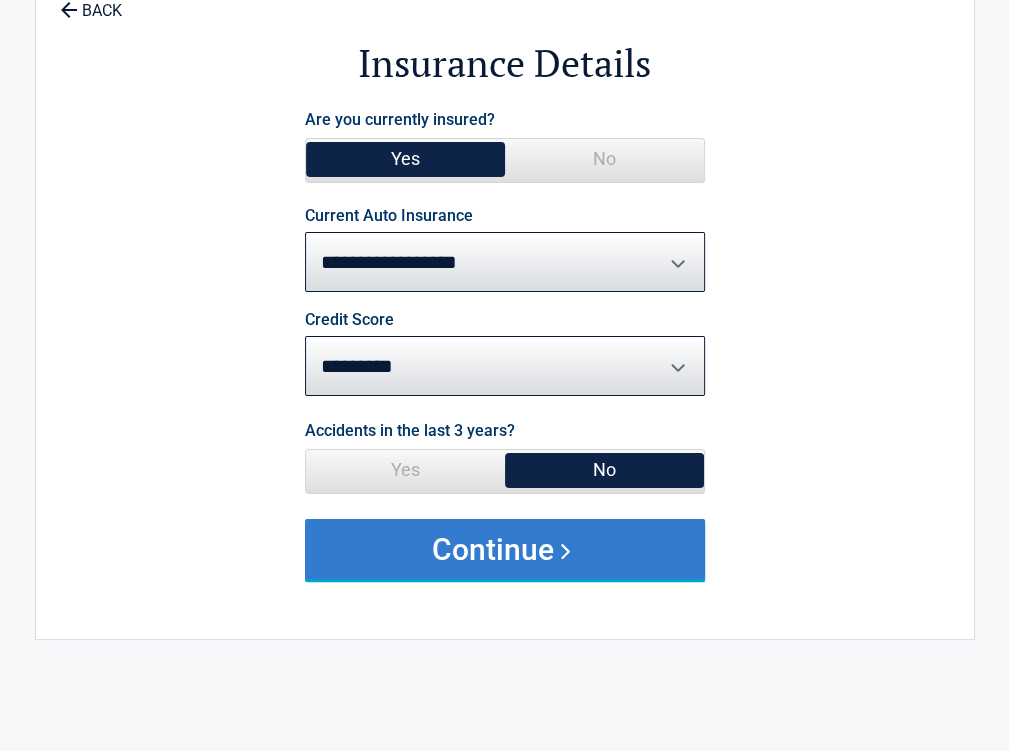 click on "Continue" at bounding box center (505, 549) 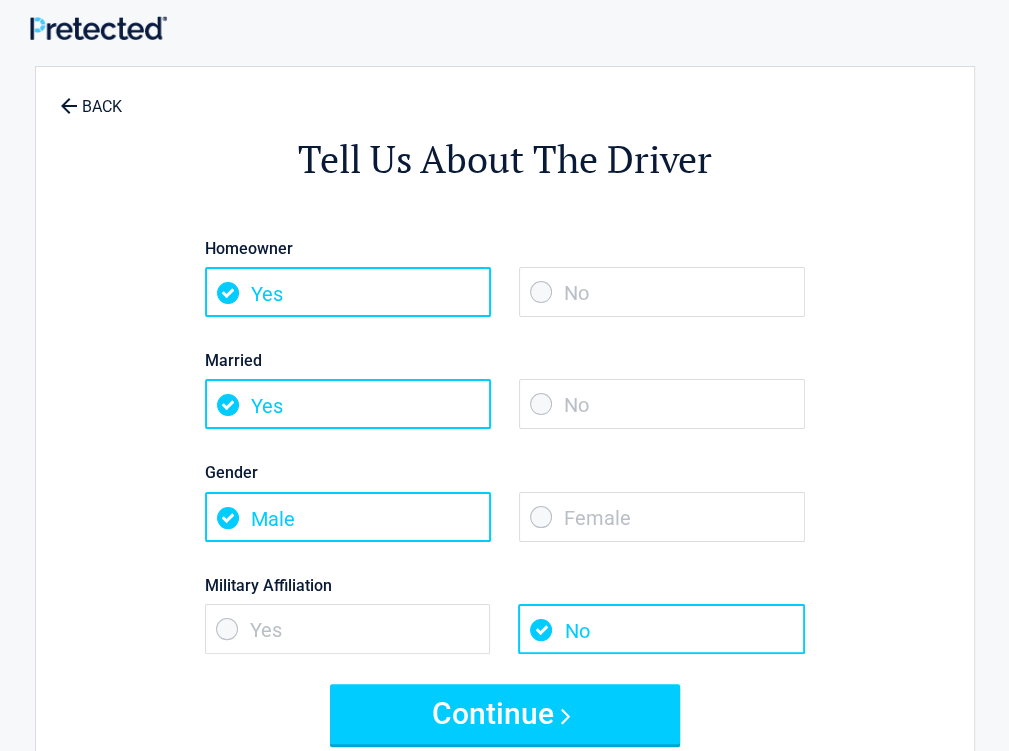 scroll, scrollTop: 0, scrollLeft: 0, axis: both 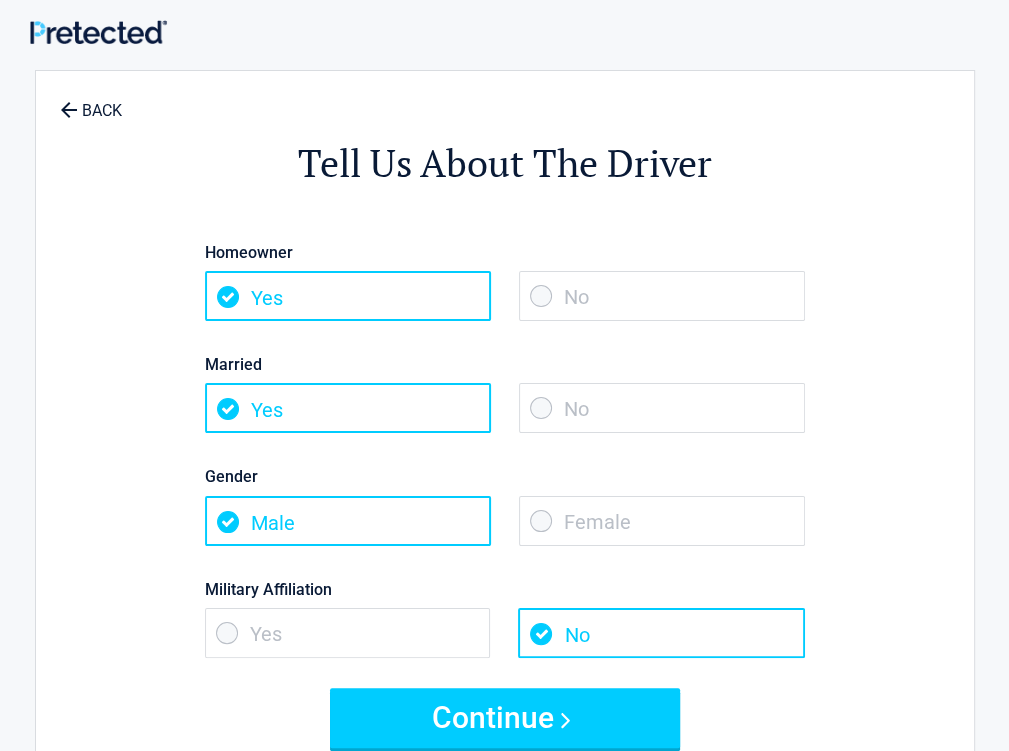 click on "No" at bounding box center [662, 408] 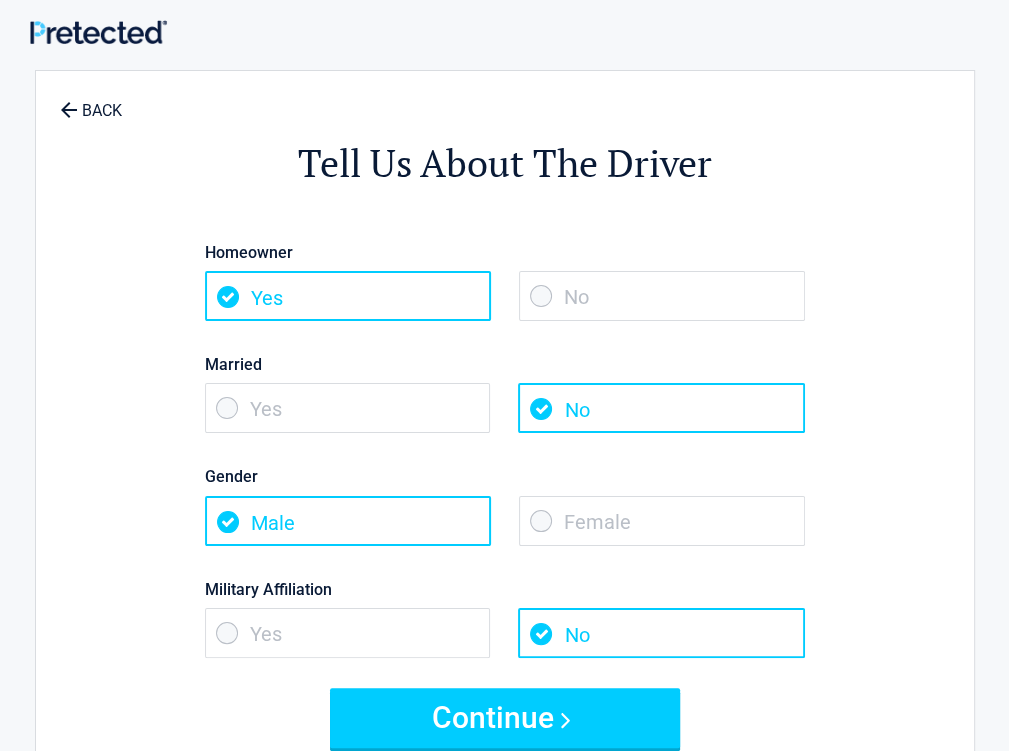 drag, startPoint x: 950, startPoint y: 555, endPoint x: 829, endPoint y: 514, distance: 127.75758 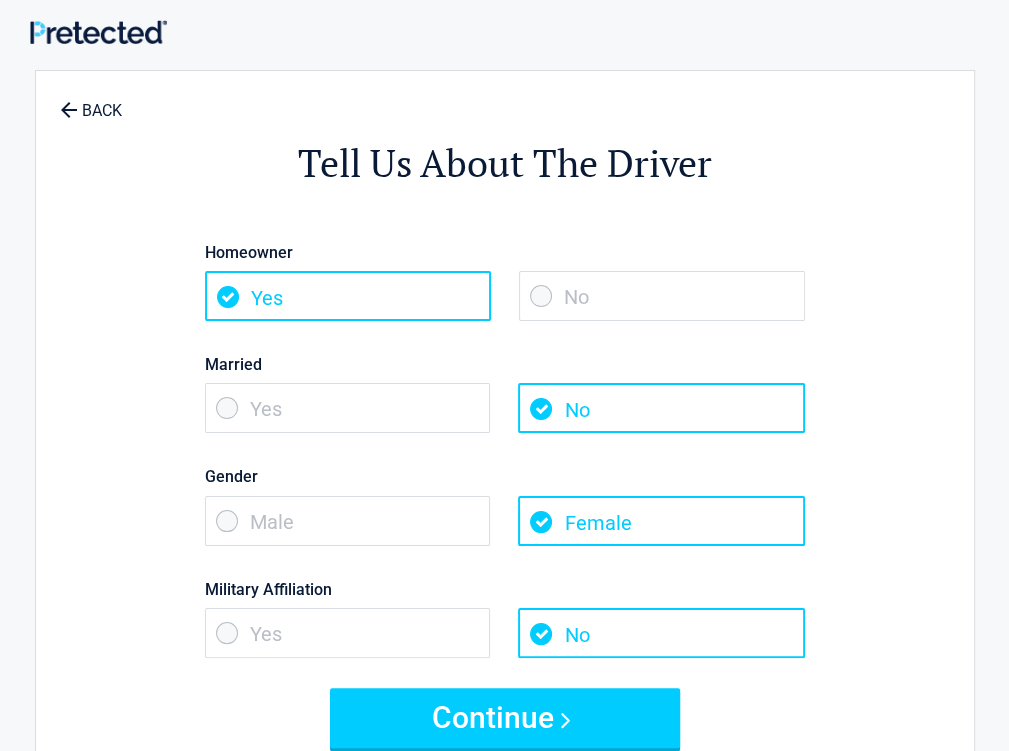 scroll, scrollTop: 100, scrollLeft: 0, axis: vertical 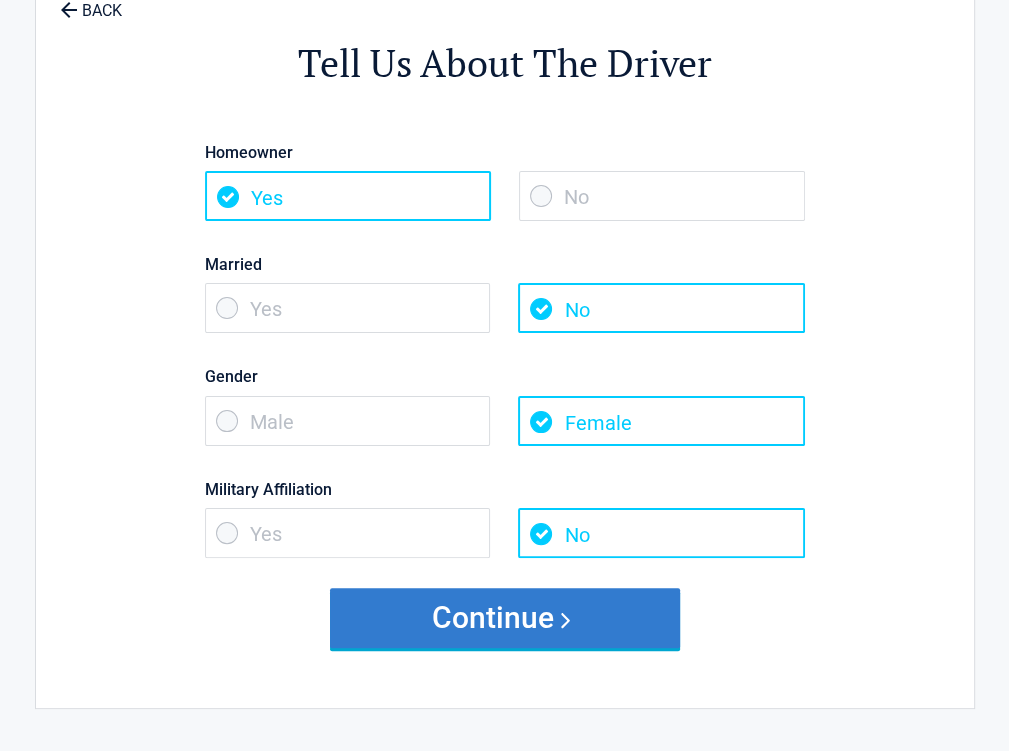 click on "Continue" at bounding box center (505, 618) 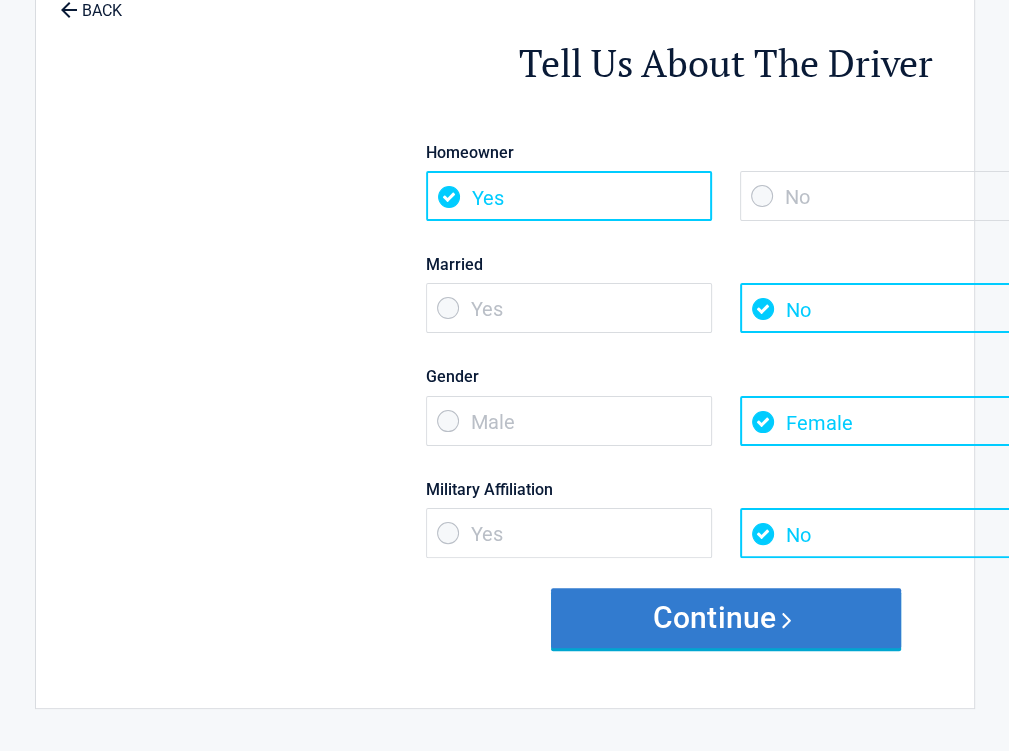 scroll, scrollTop: 0, scrollLeft: 0, axis: both 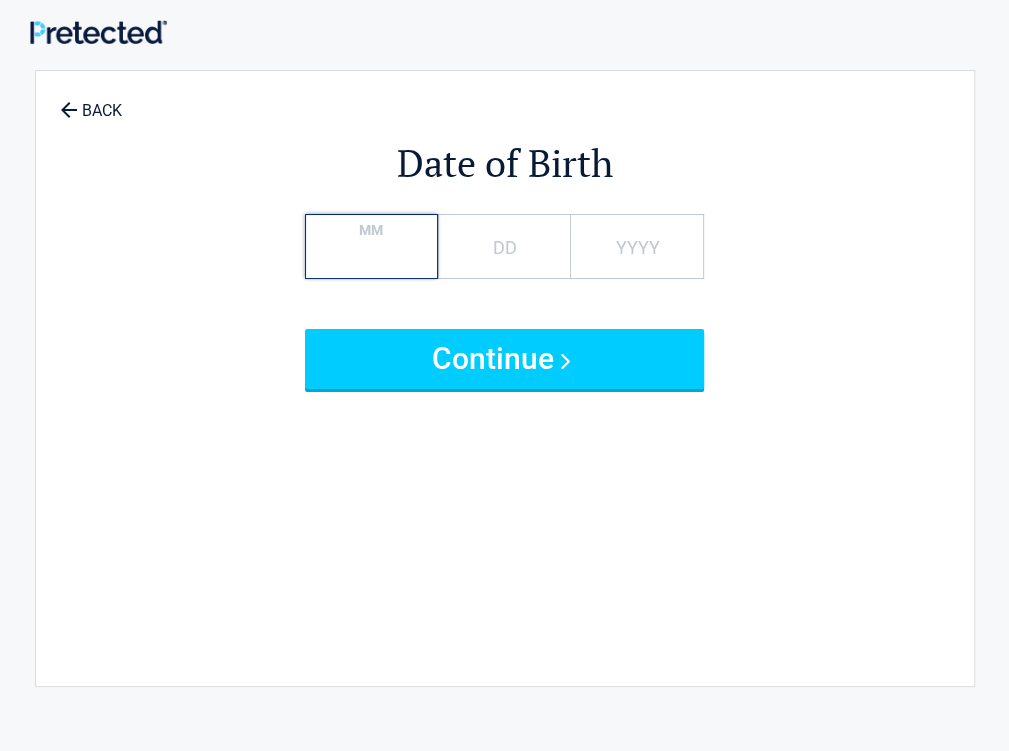 type on "**" 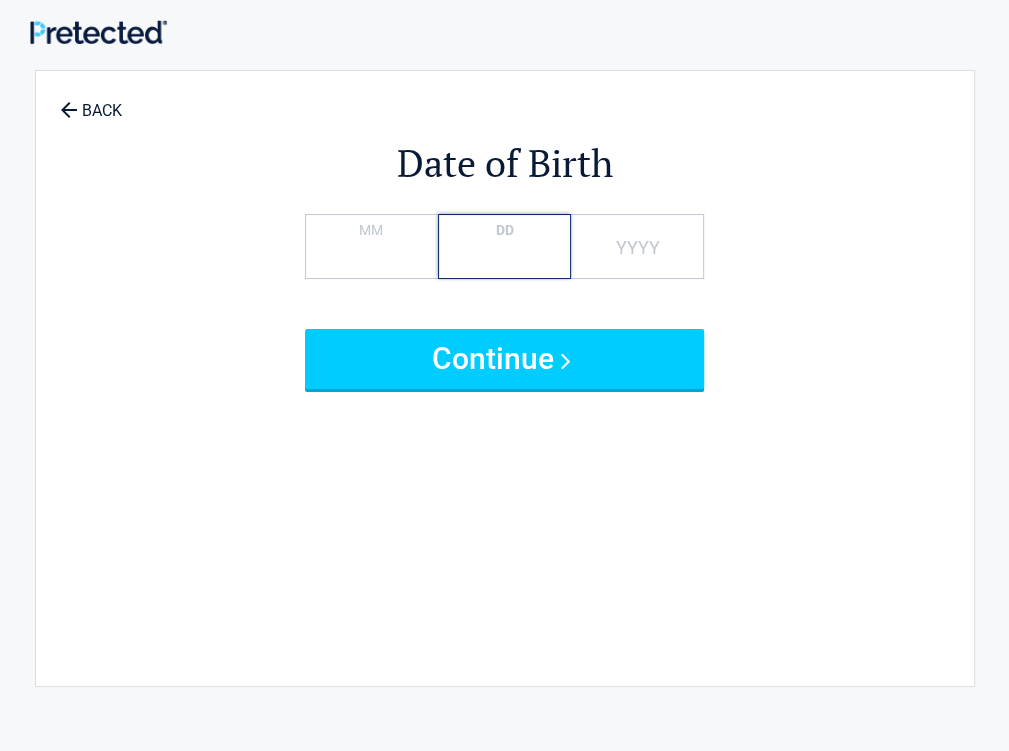 type on "*" 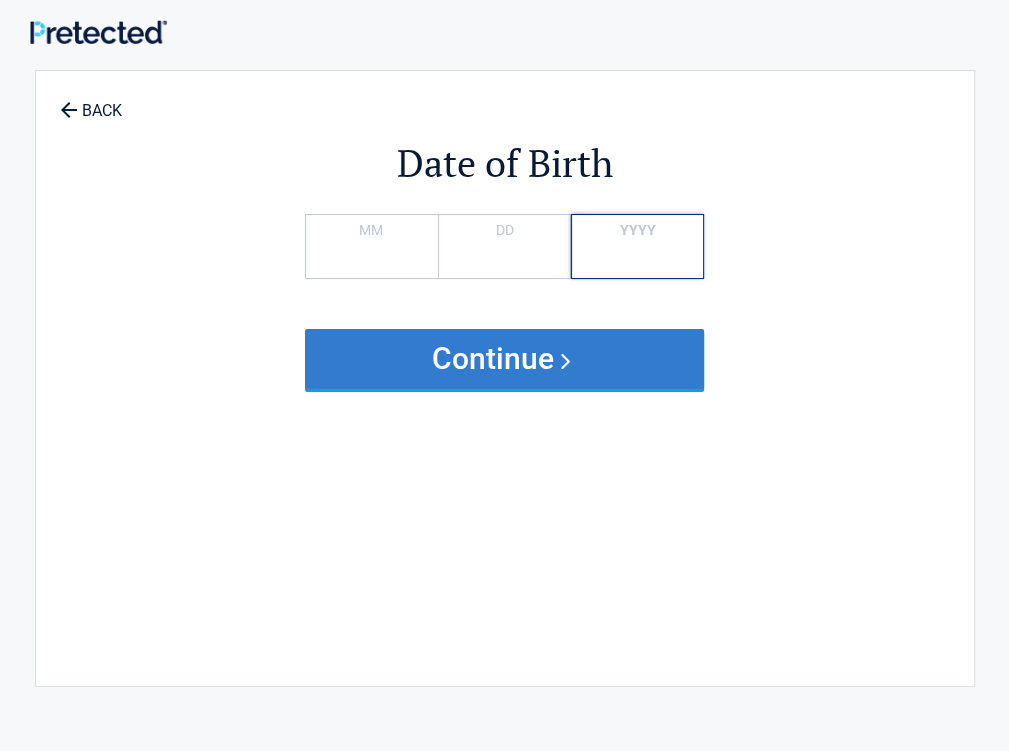 type on "****" 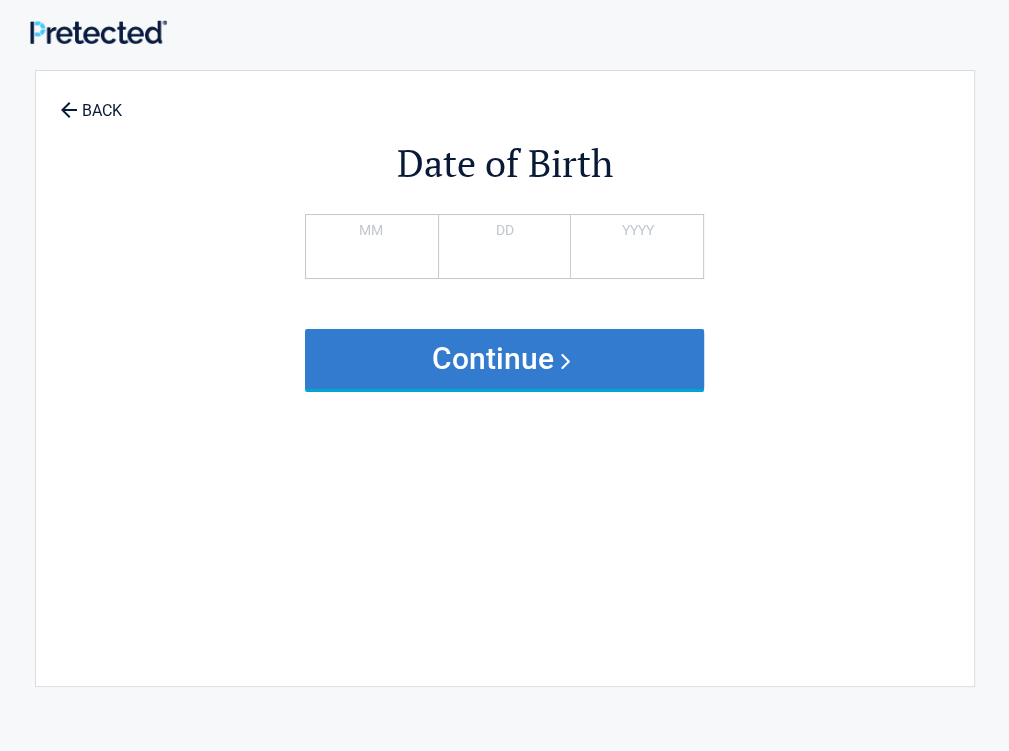 click on "Continue" at bounding box center [505, 359] 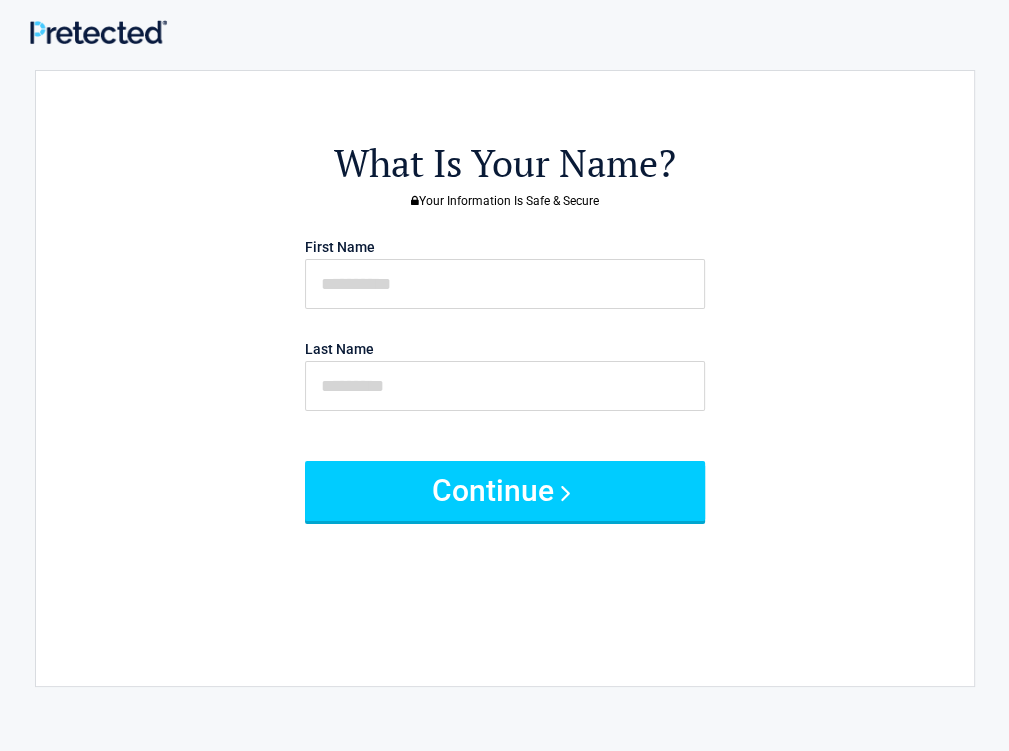 click on "[FIRST] [LAST]" at bounding box center (505, 334) 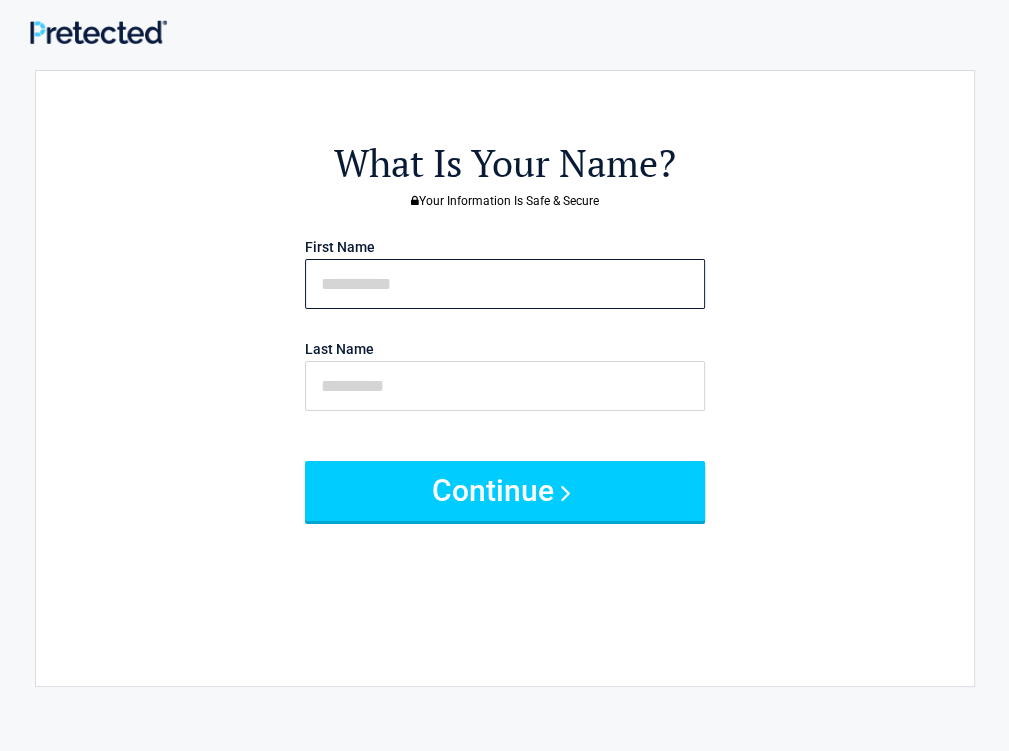 click at bounding box center [505, 284] 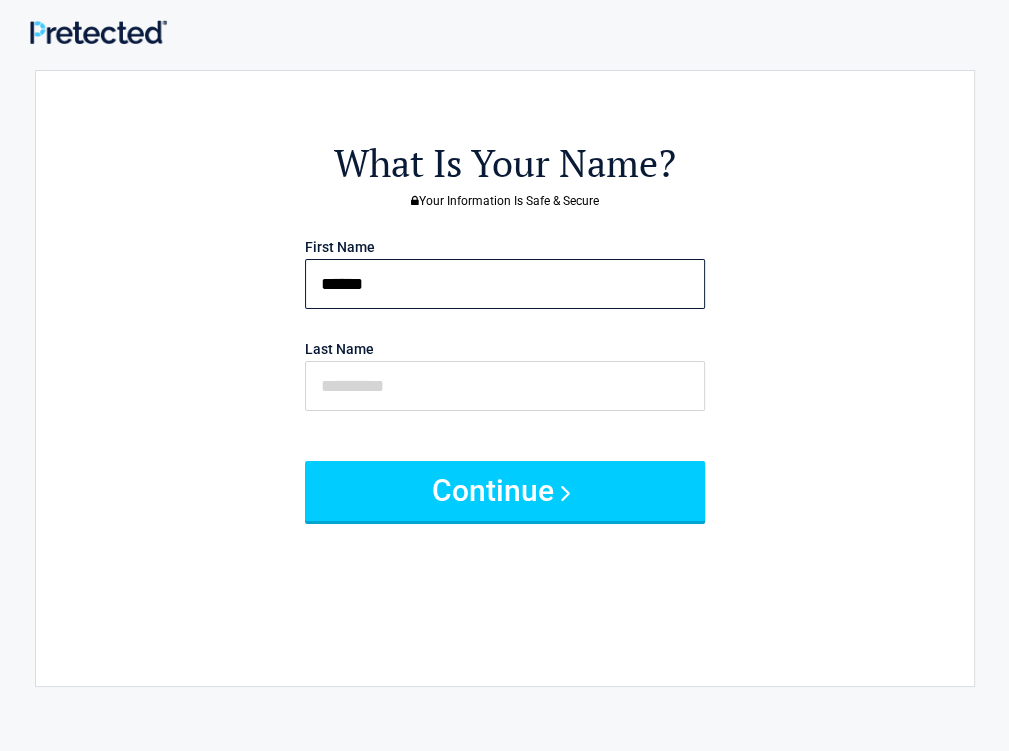 type on "******" 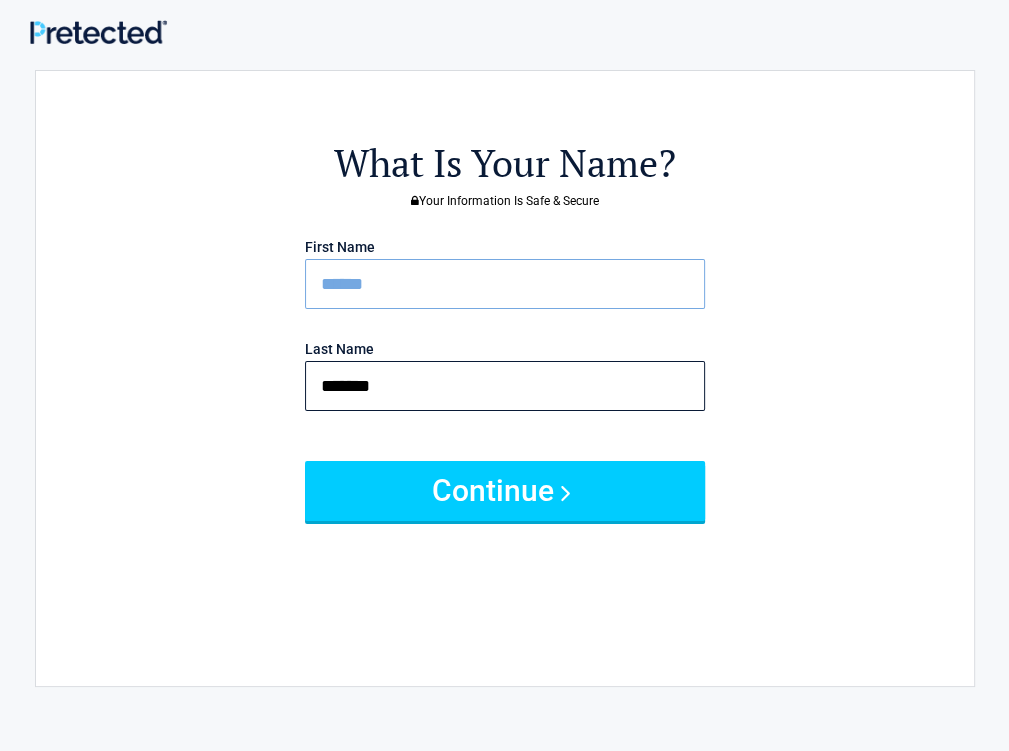 type on "*******" 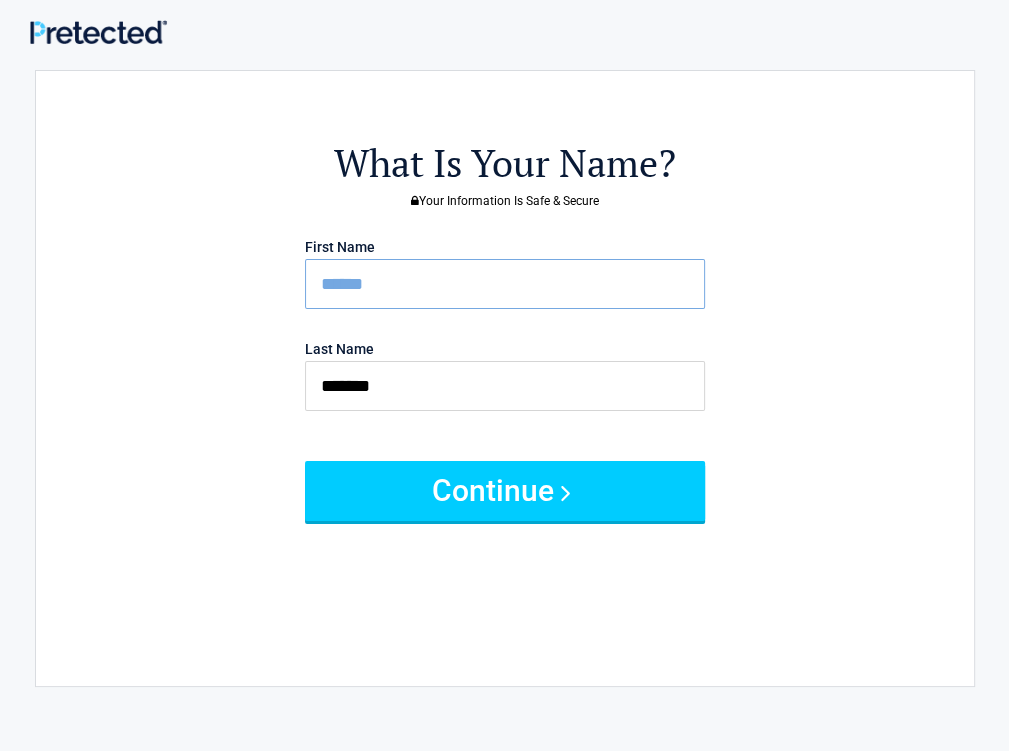 type 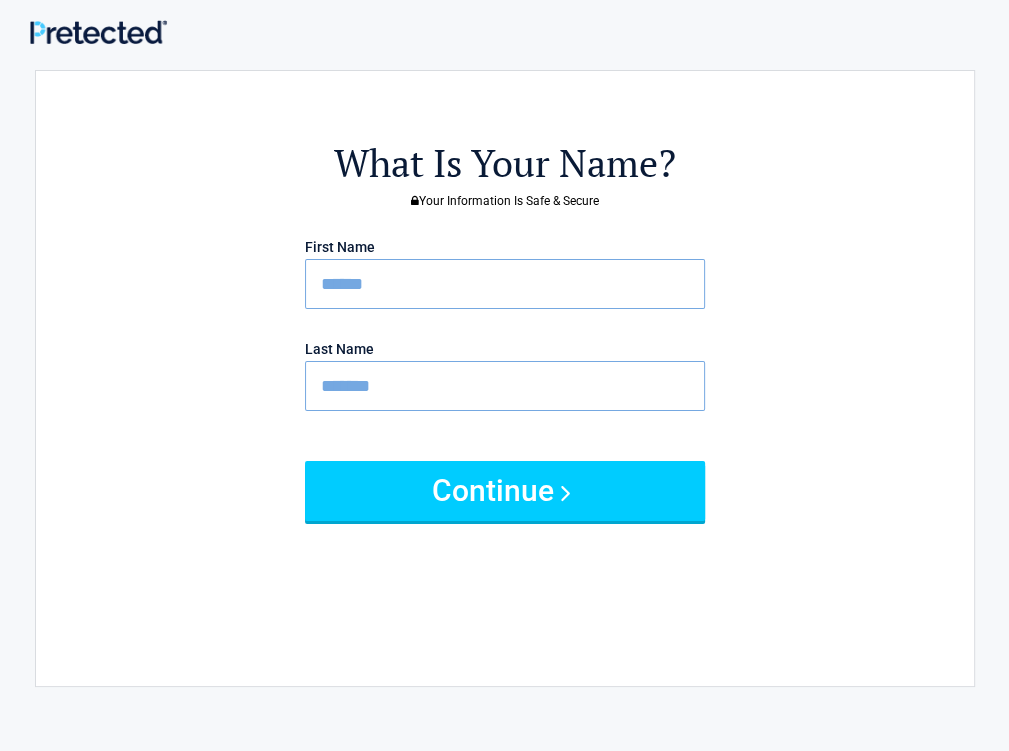 click on "Continue" at bounding box center (505, 491) 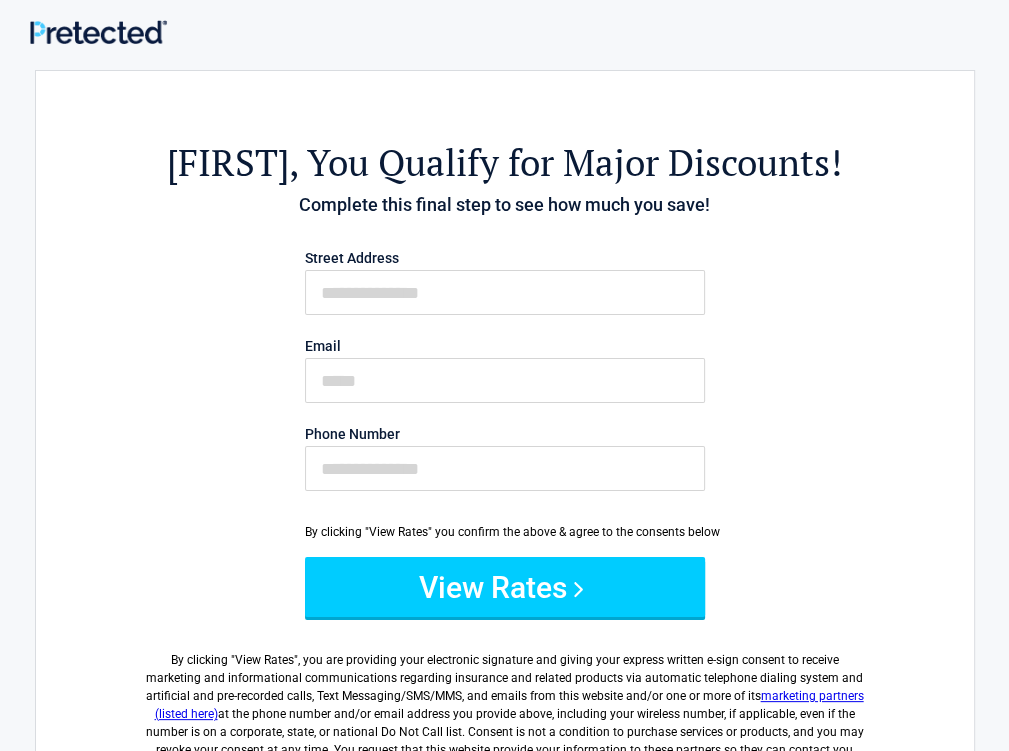 drag, startPoint x: 360, startPoint y: 315, endPoint x: 468, endPoint y: 299, distance: 109.17875 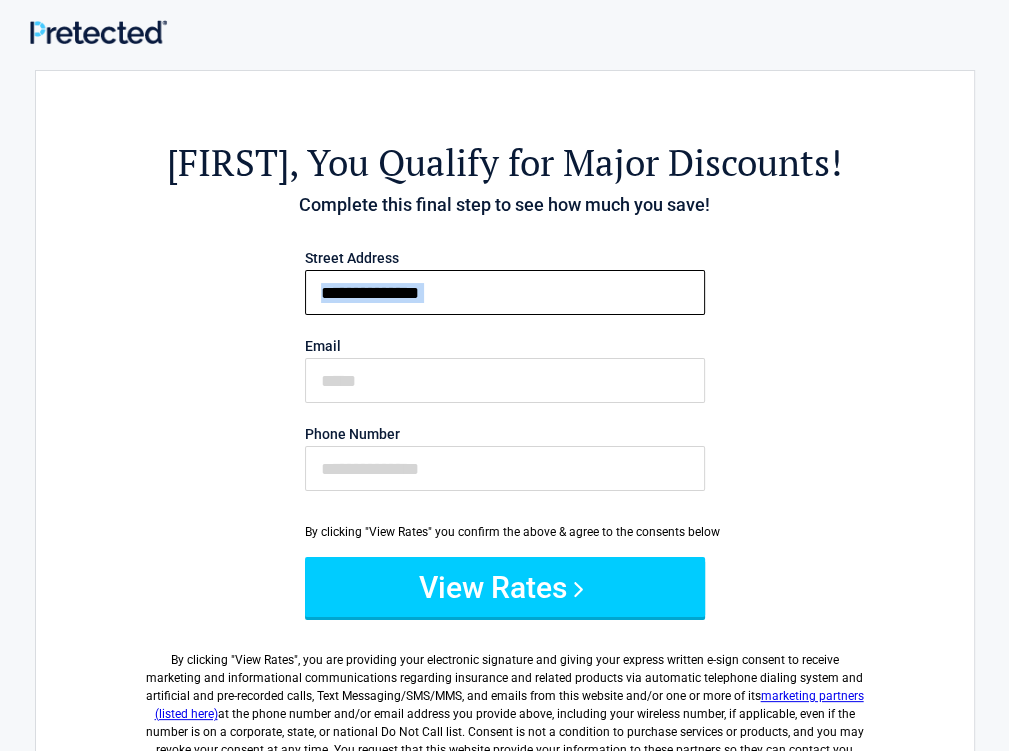 click on "First Name" at bounding box center [505, 292] 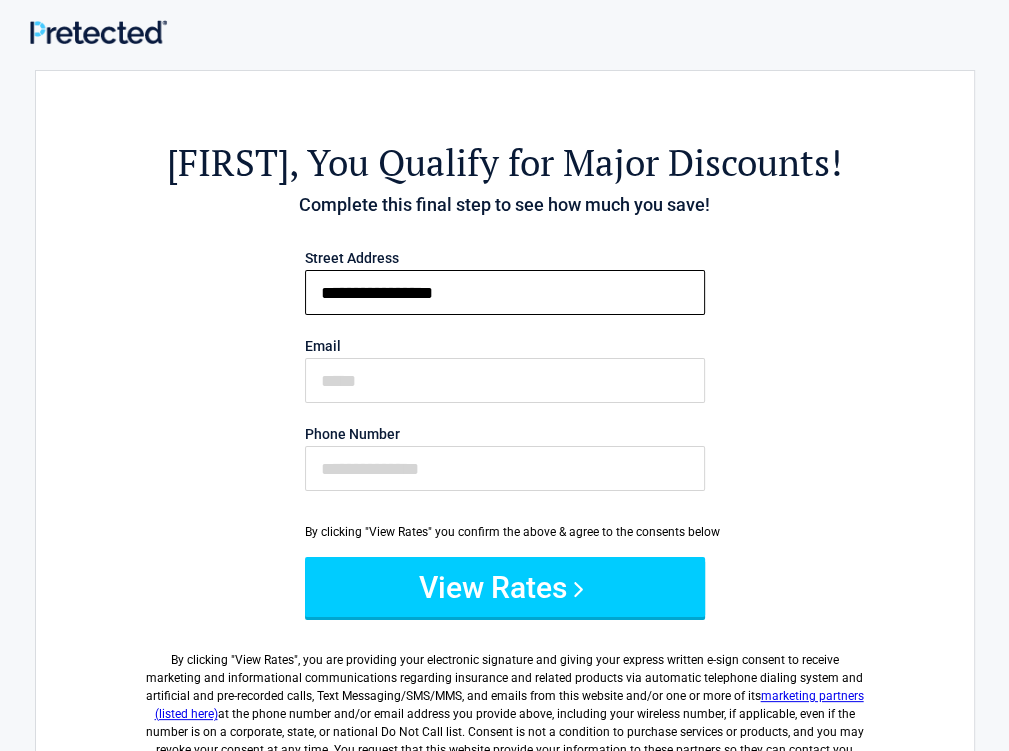 type on "**********" 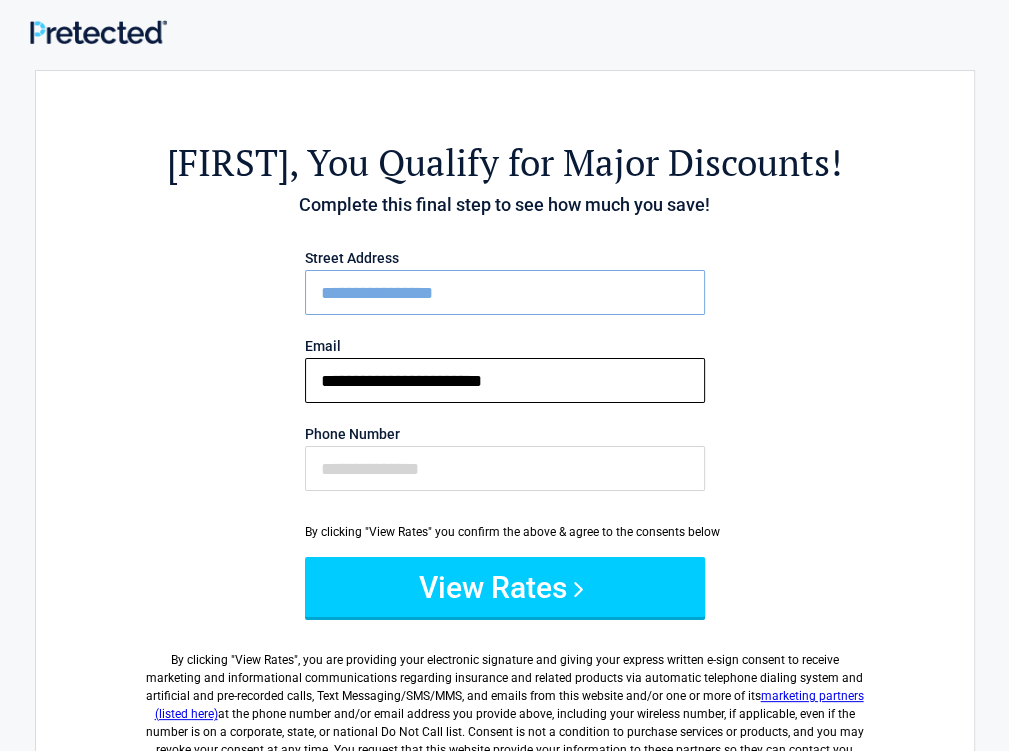 type on "**********" 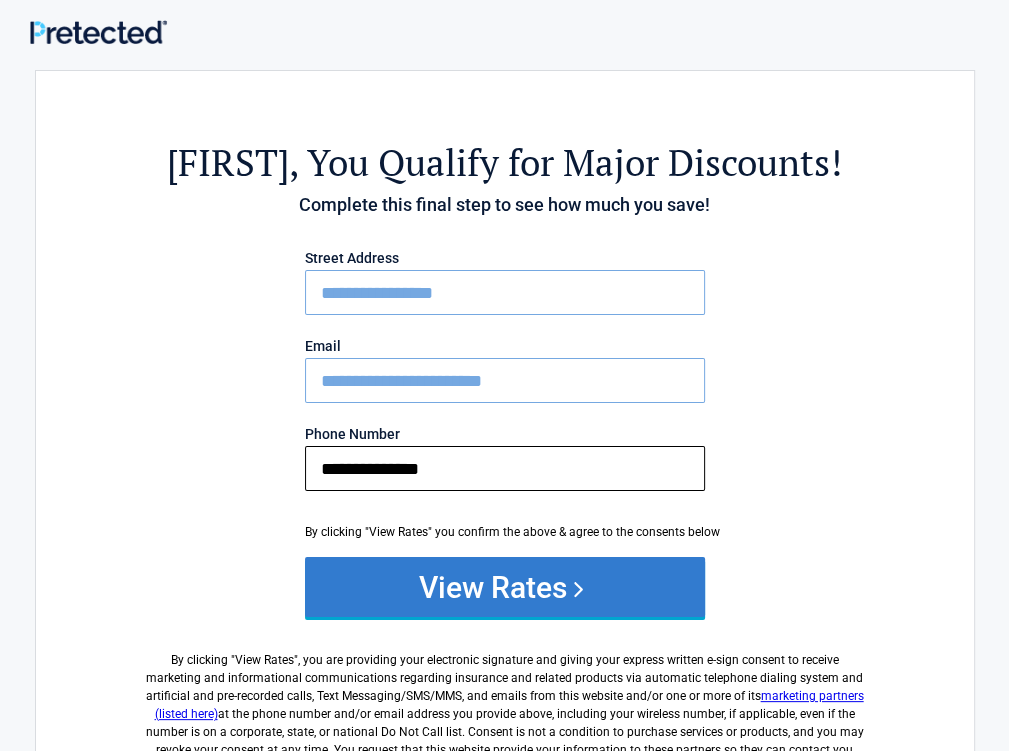 type on "**********" 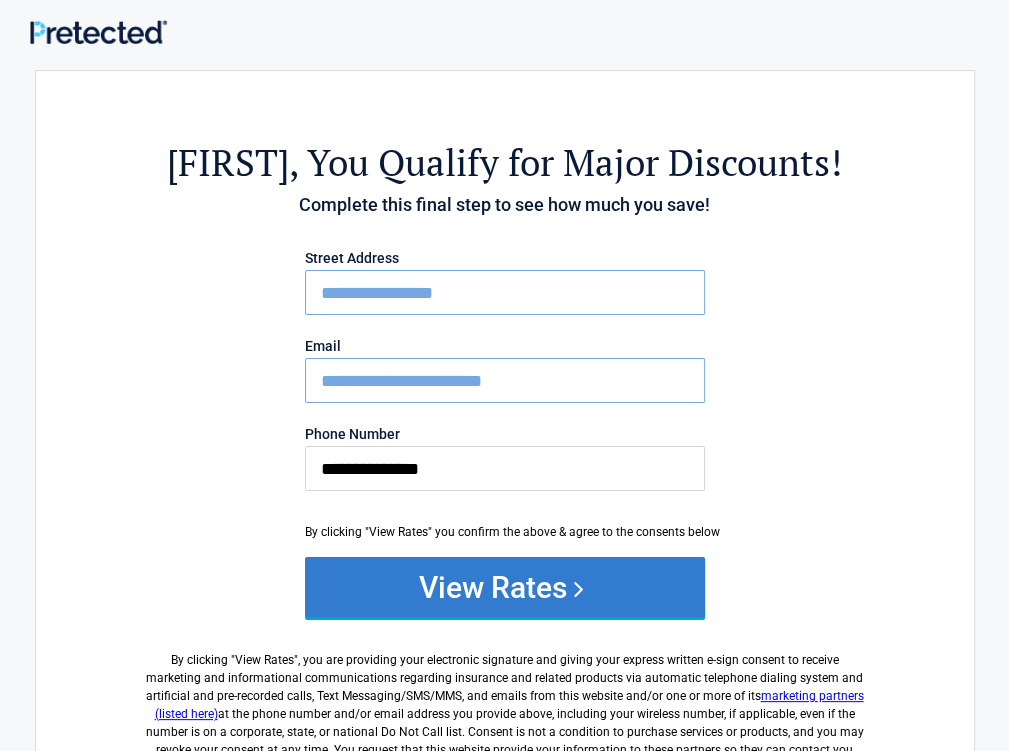 click on "View Rates" at bounding box center [505, 587] 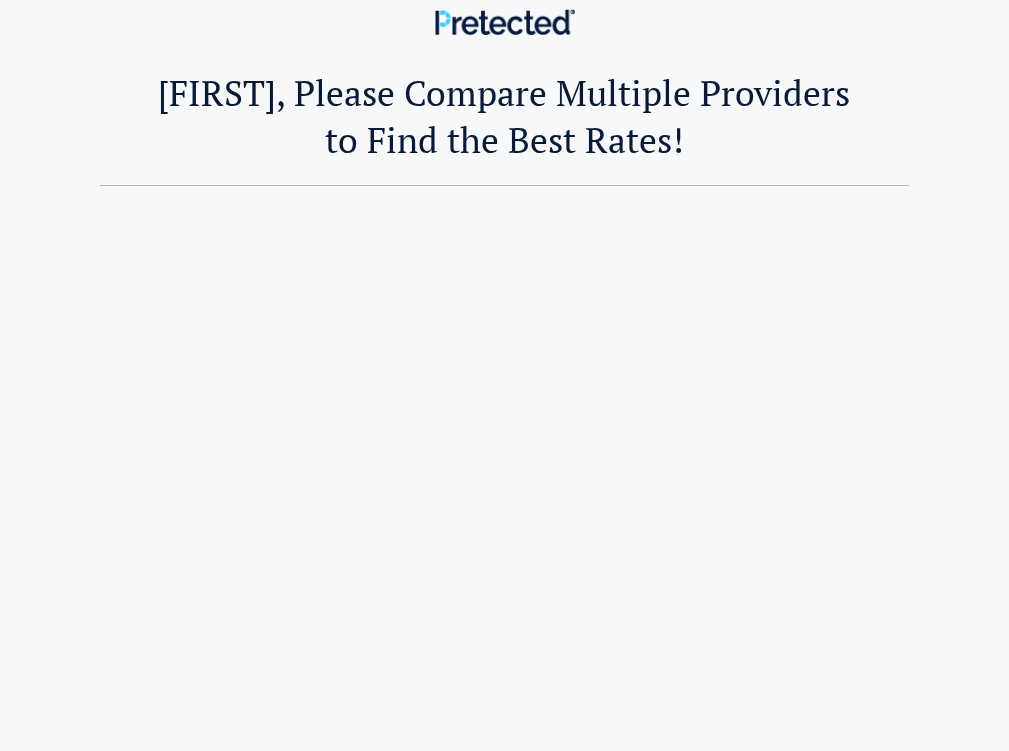 scroll, scrollTop: 0, scrollLeft: 0, axis: both 